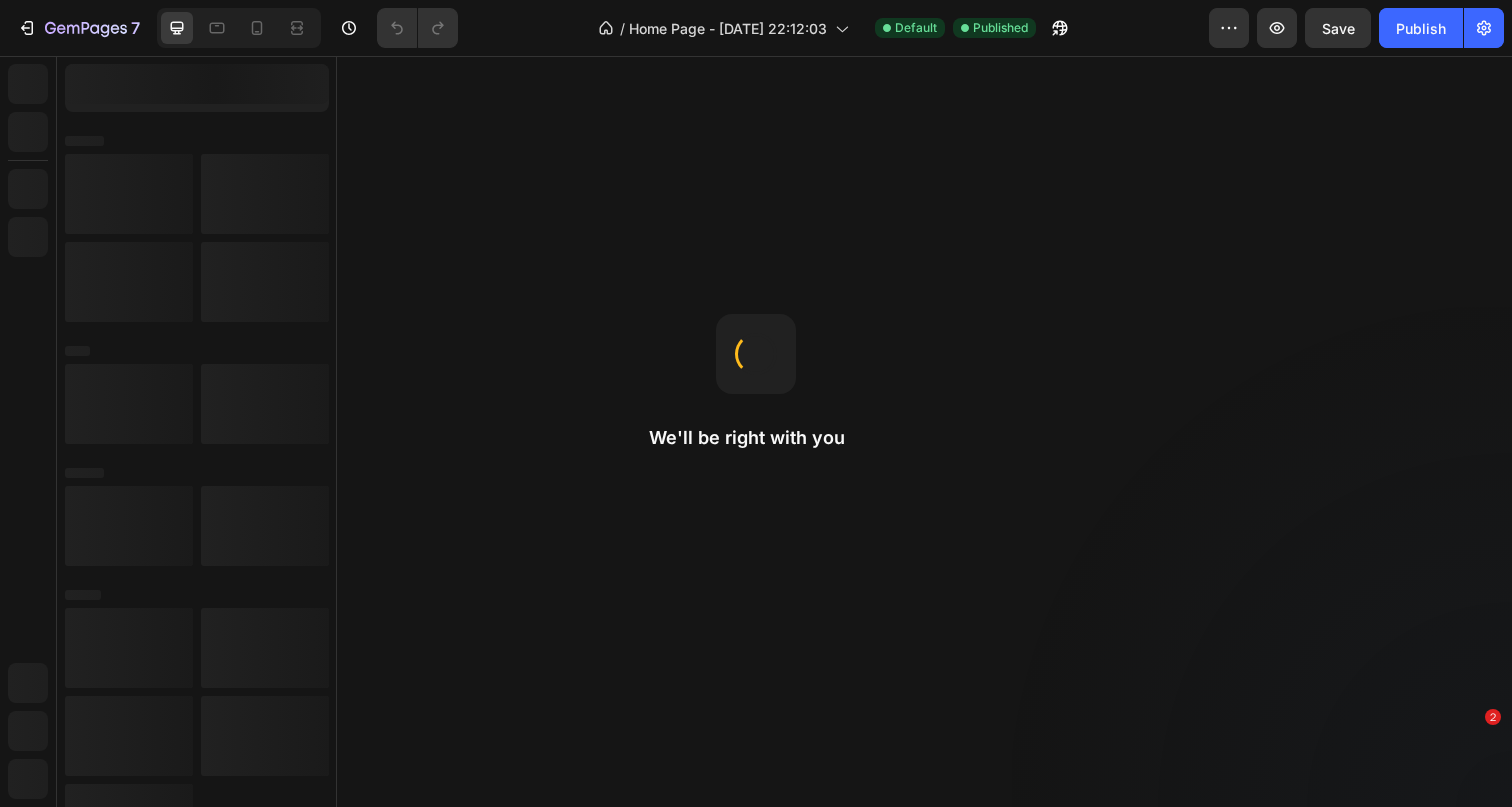 scroll, scrollTop: 0, scrollLeft: 0, axis: both 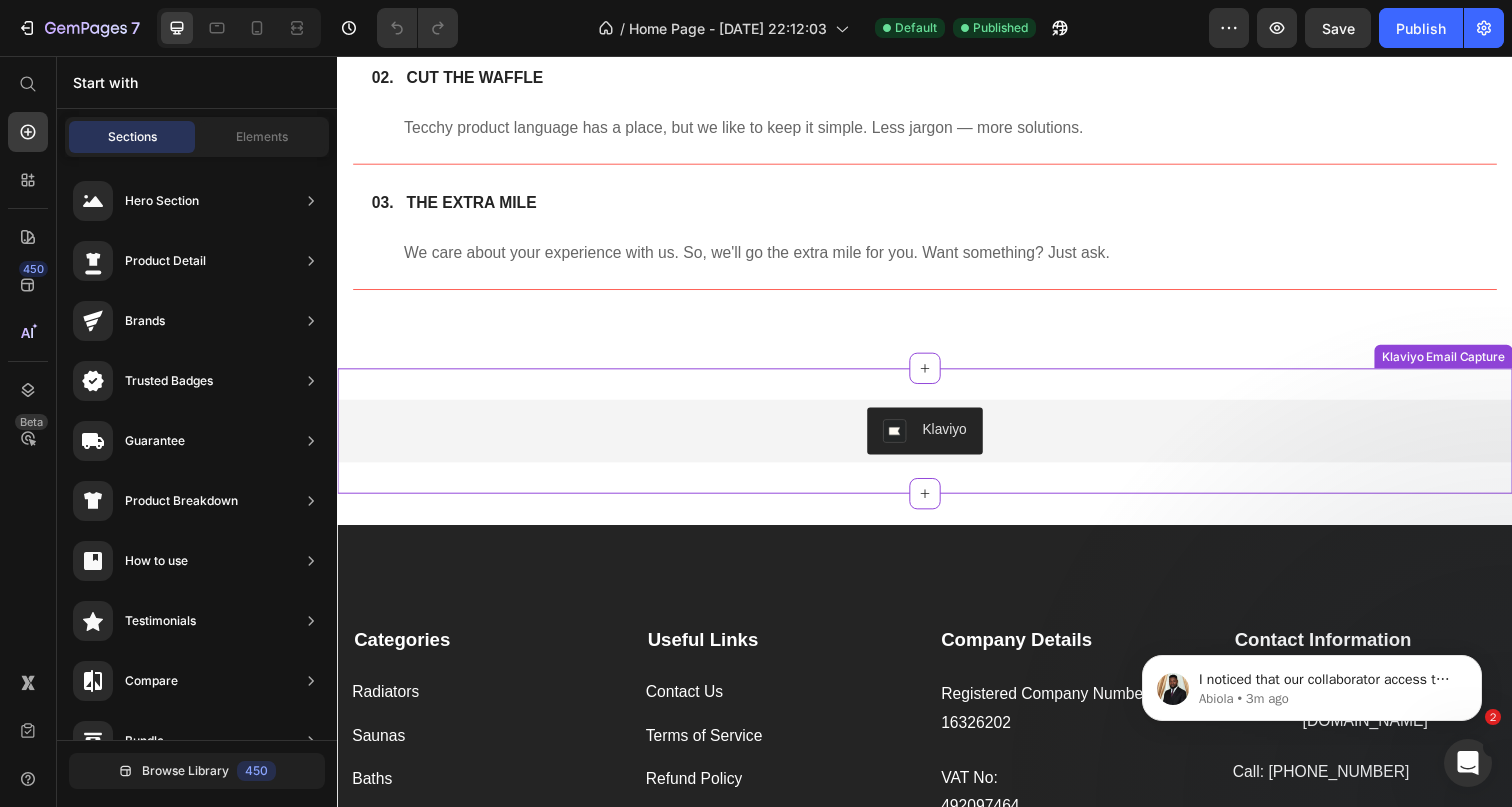 click on "Klaviyo" at bounding box center [936, 439] 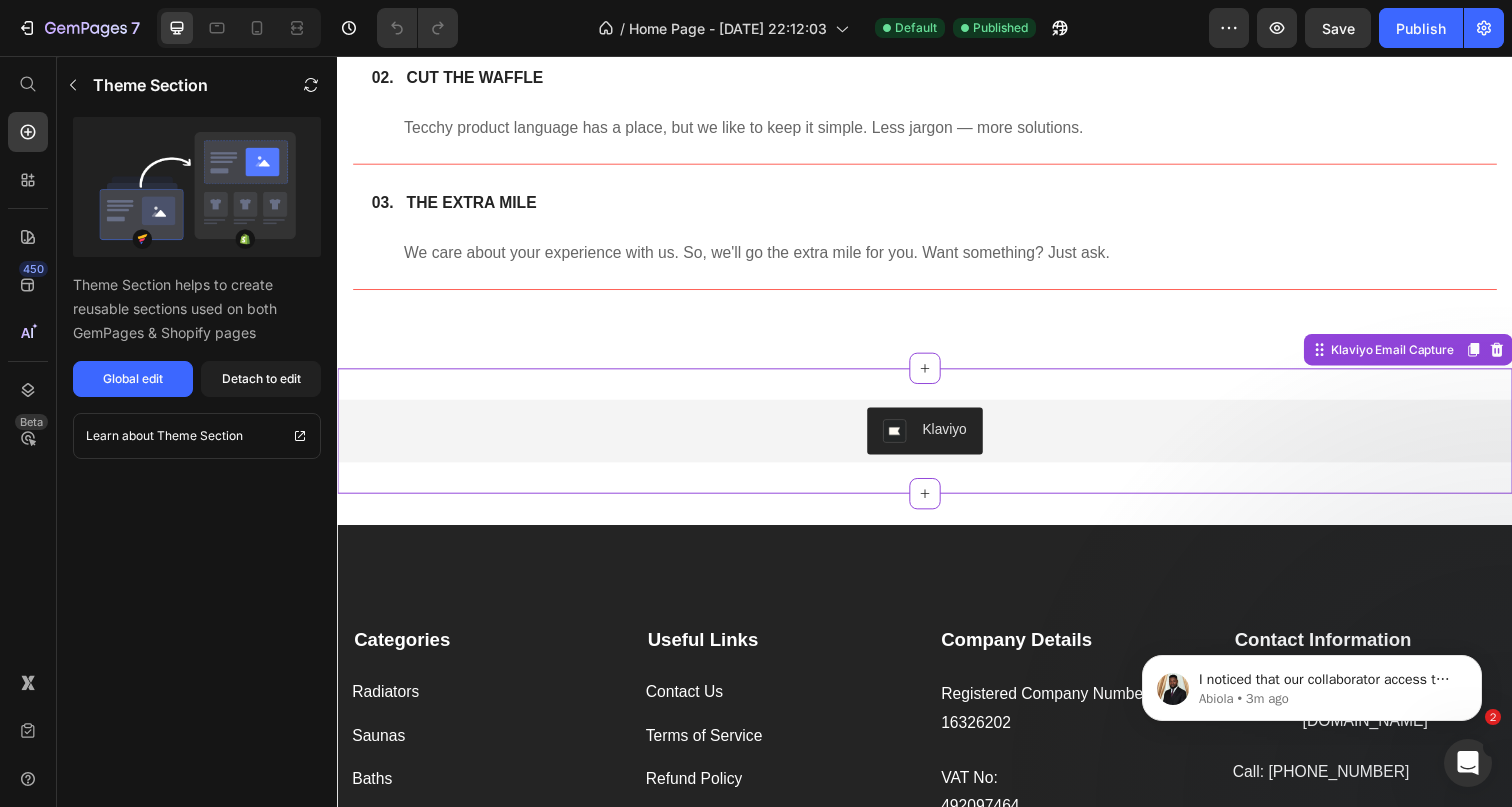 click on "Klaviyo Klaviyo Row Klaviyo Email Capture" at bounding box center [937, 439] 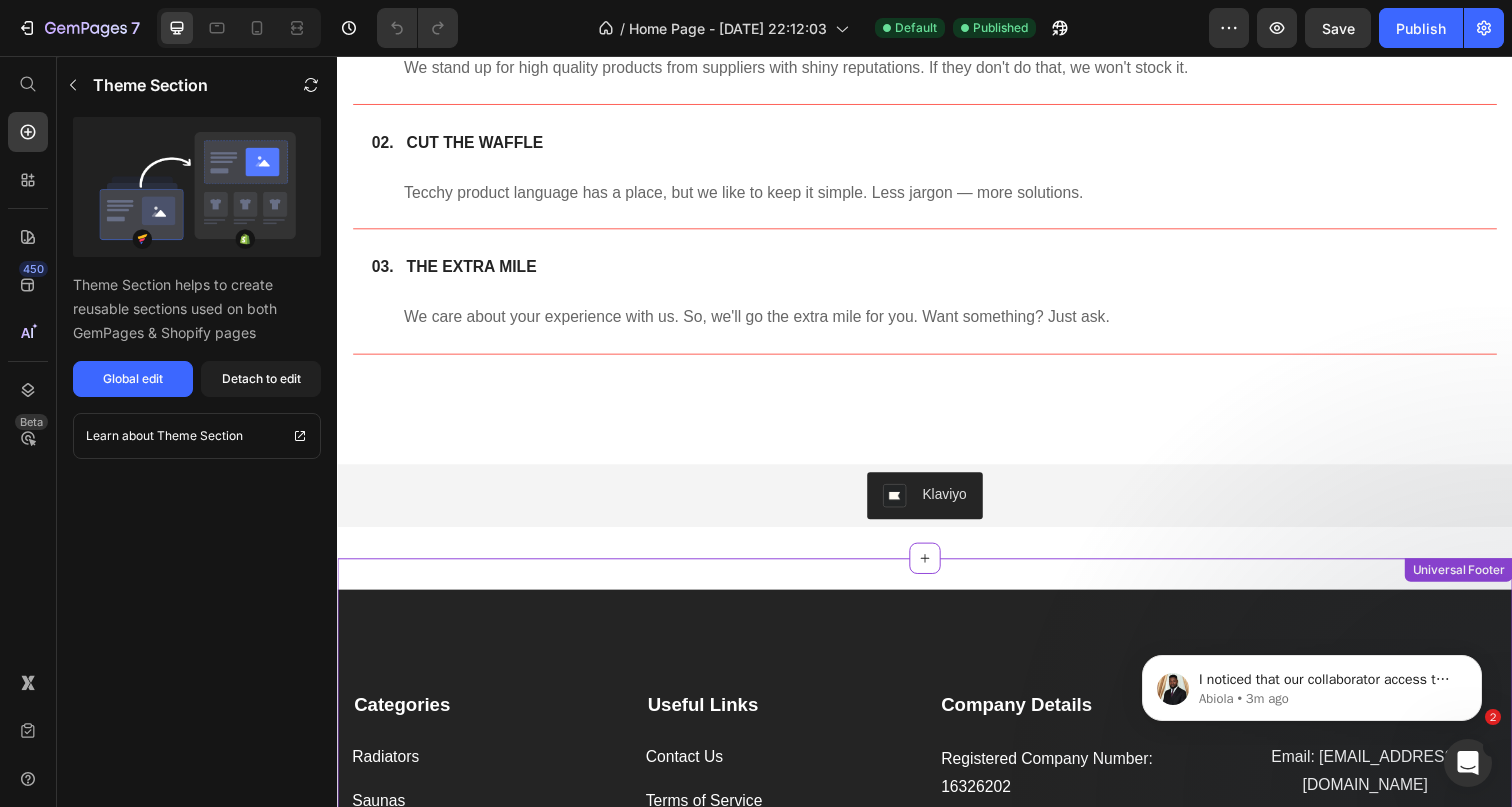 scroll, scrollTop: 3792, scrollLeft: 0, axis: vertical 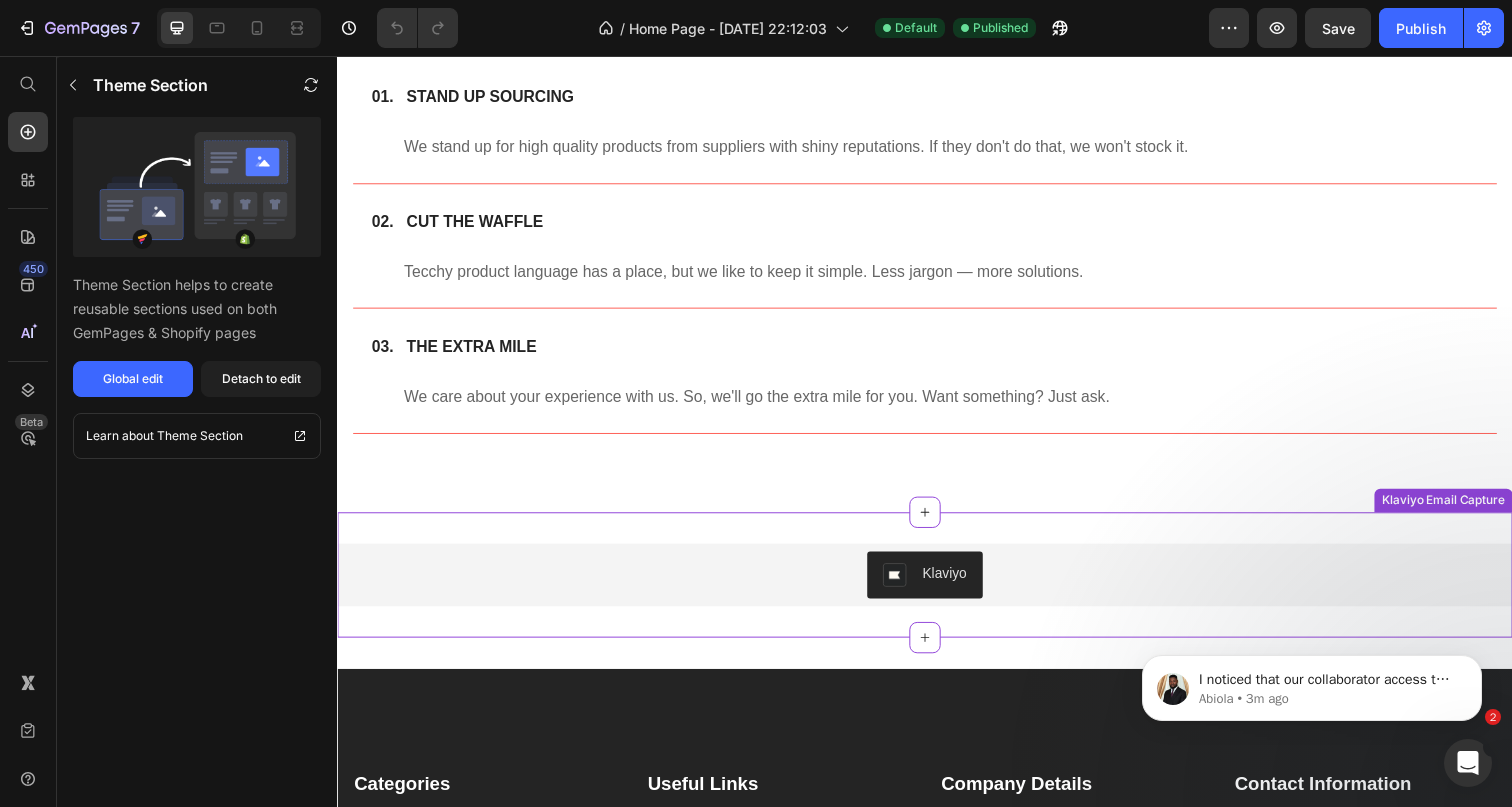 click on "Klaviyo" at bounding box center [937, 586] 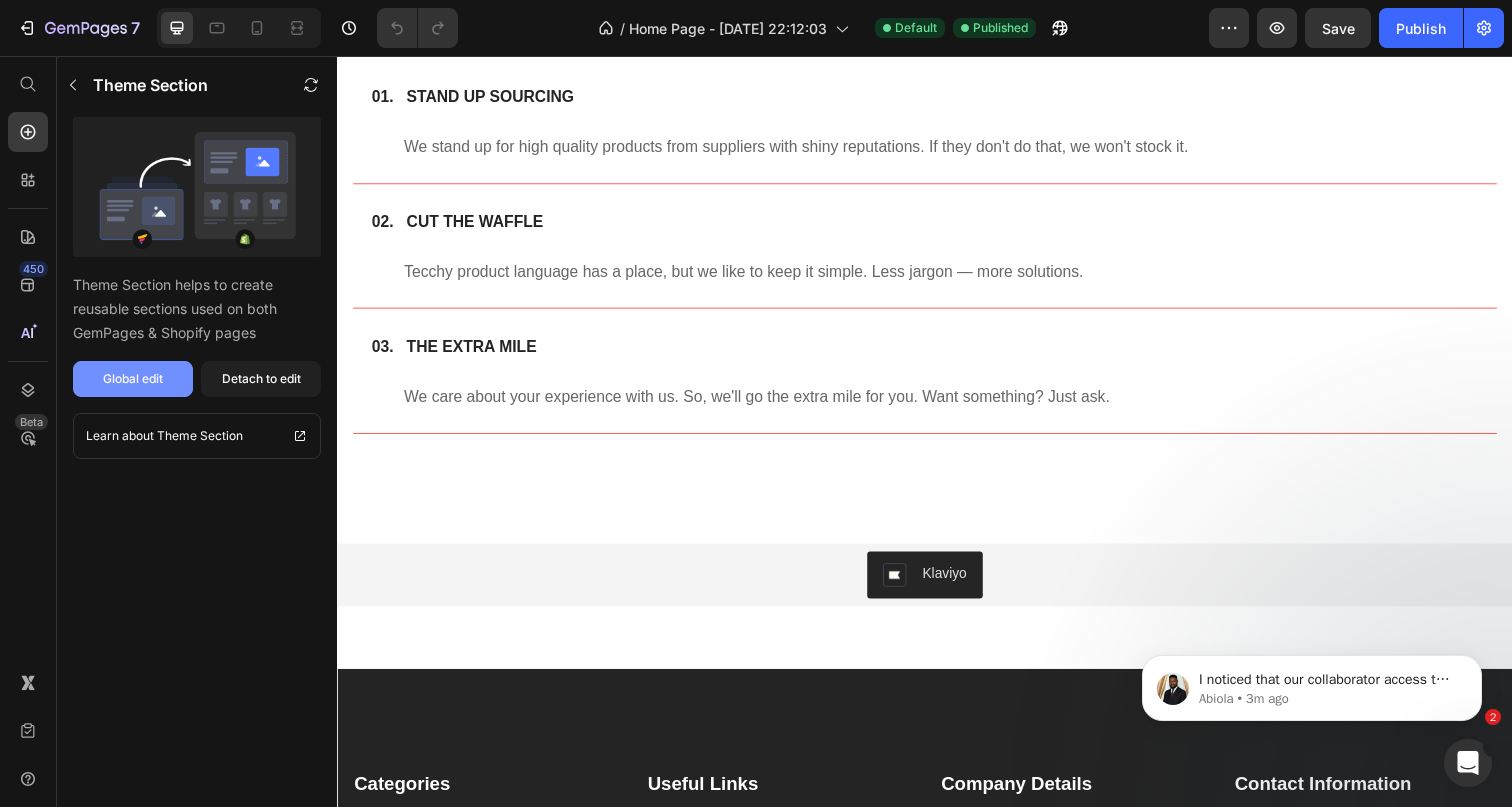 click on "Global edit" at bounding box center [133, 379] 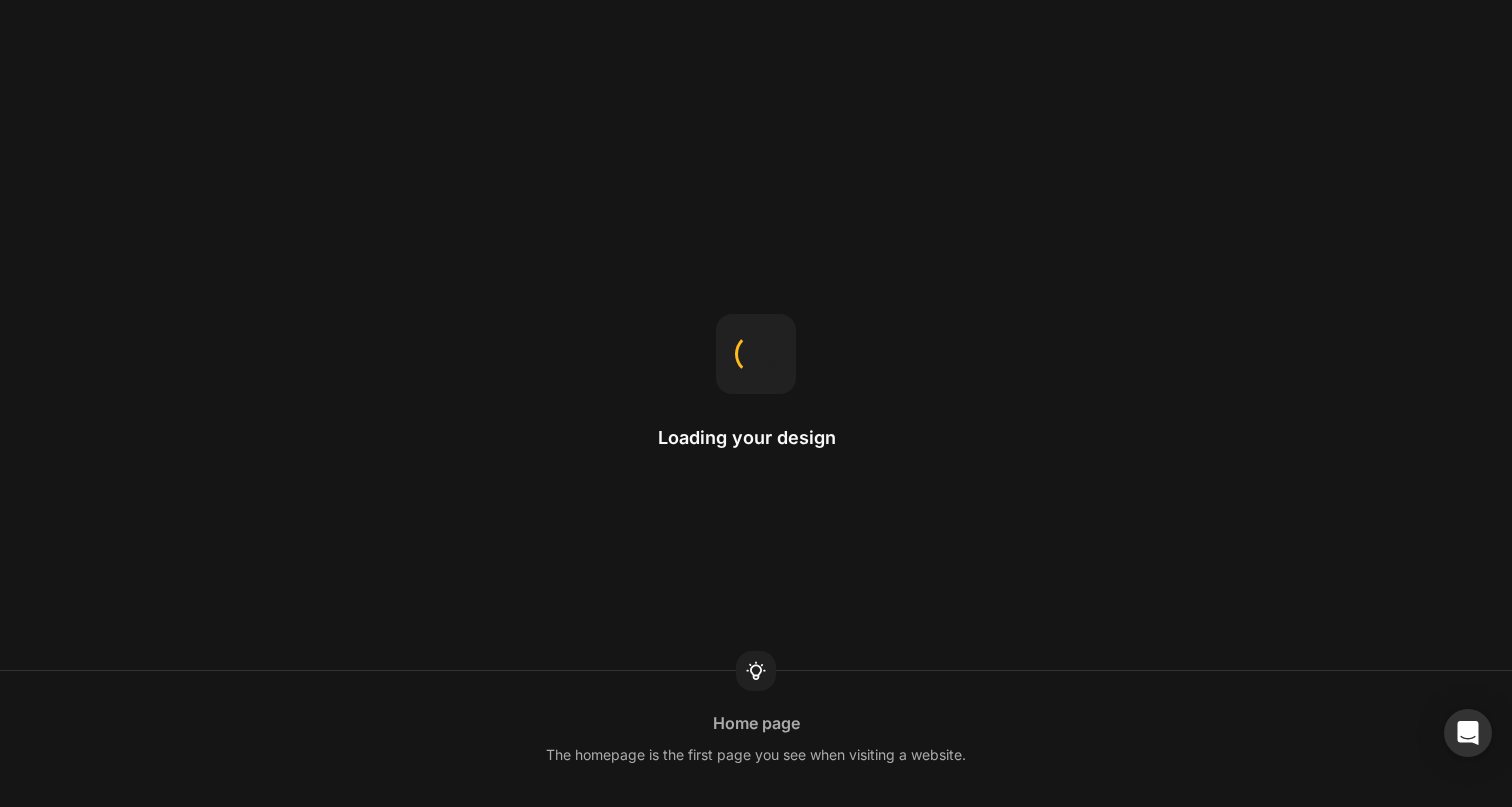 scroll, scrollTop: 0, scrollLeft: 0, axis: both 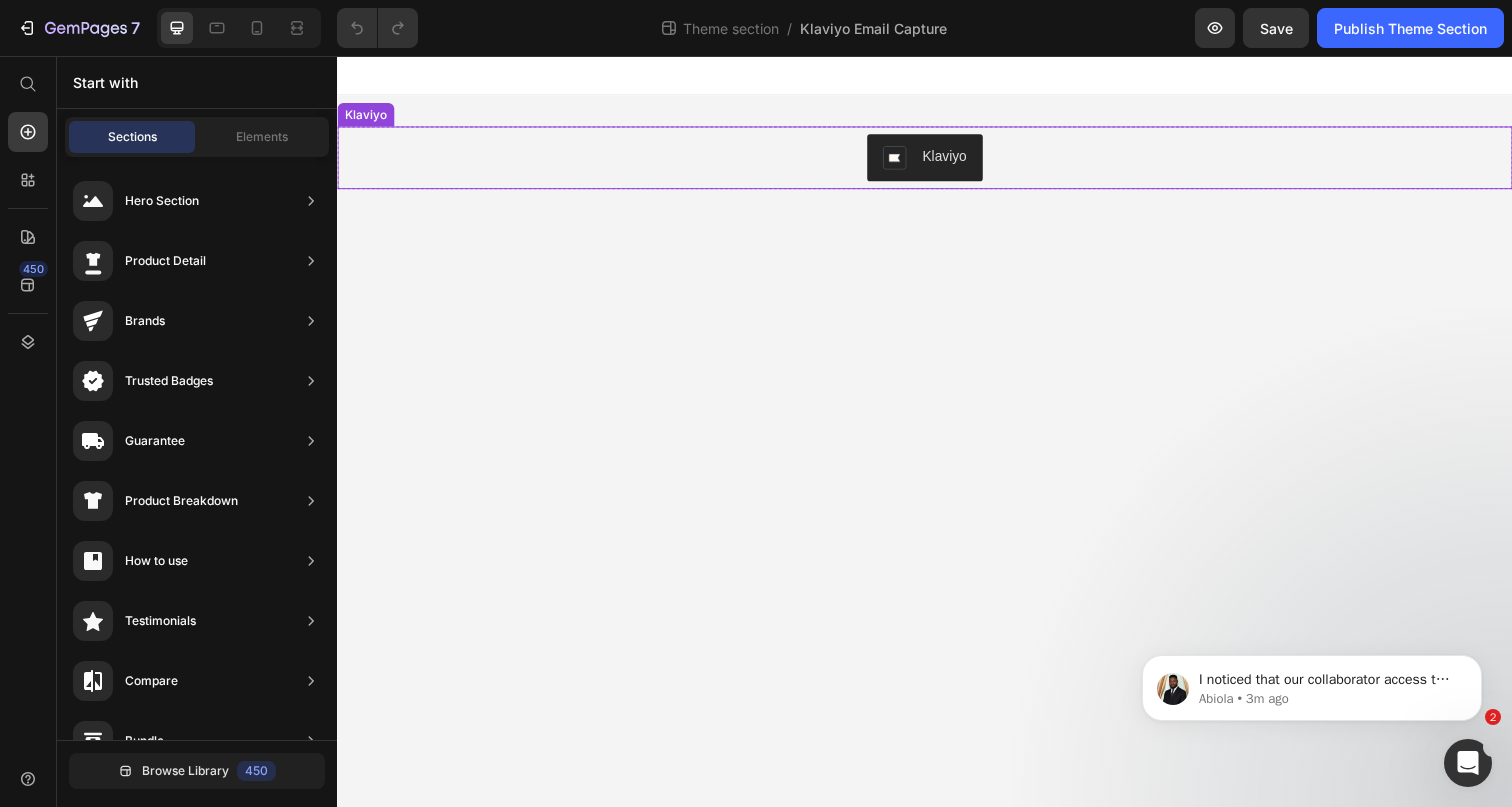 click on "Klaviyo" at bounding box center (956, 158) 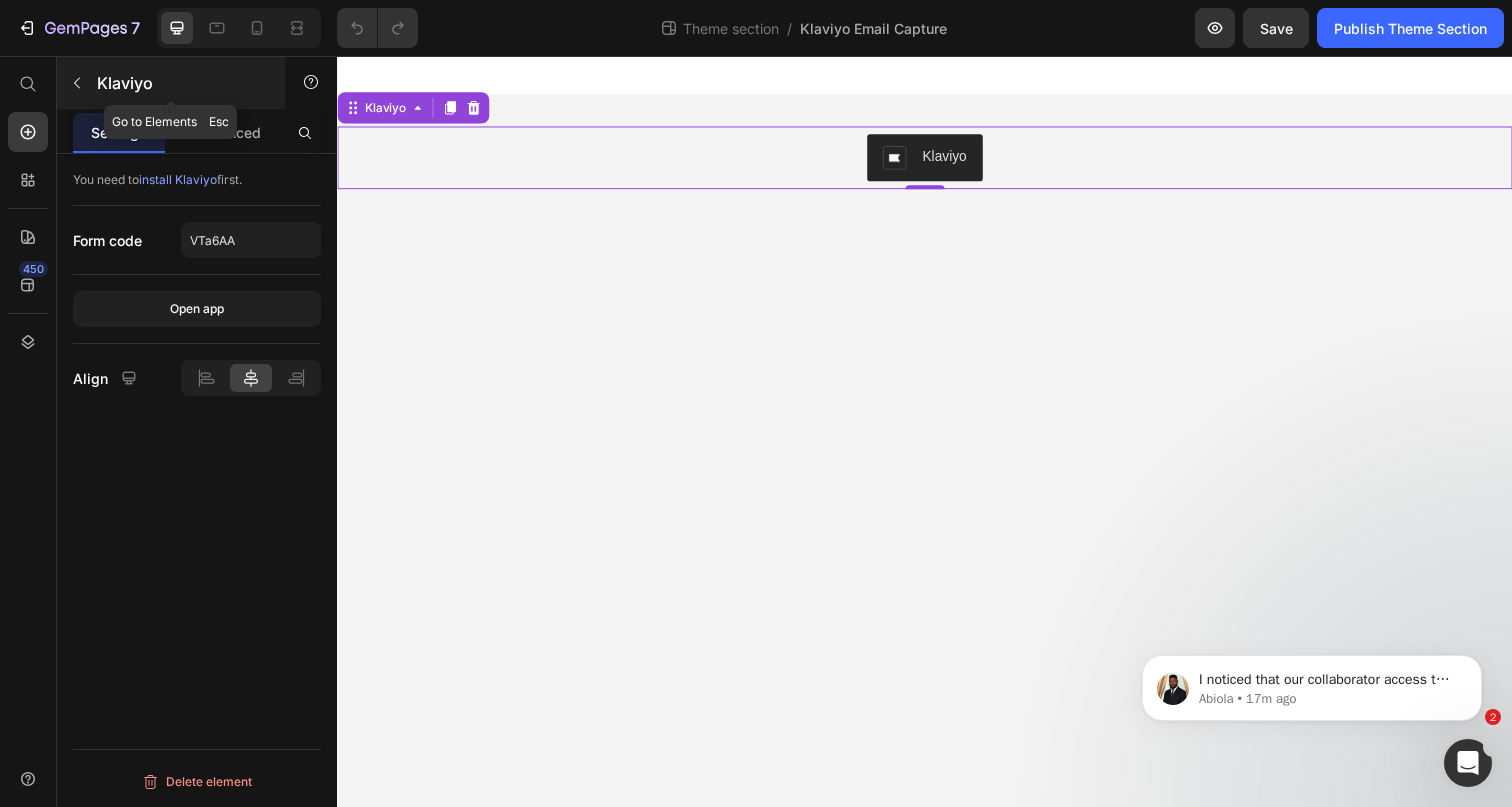 click 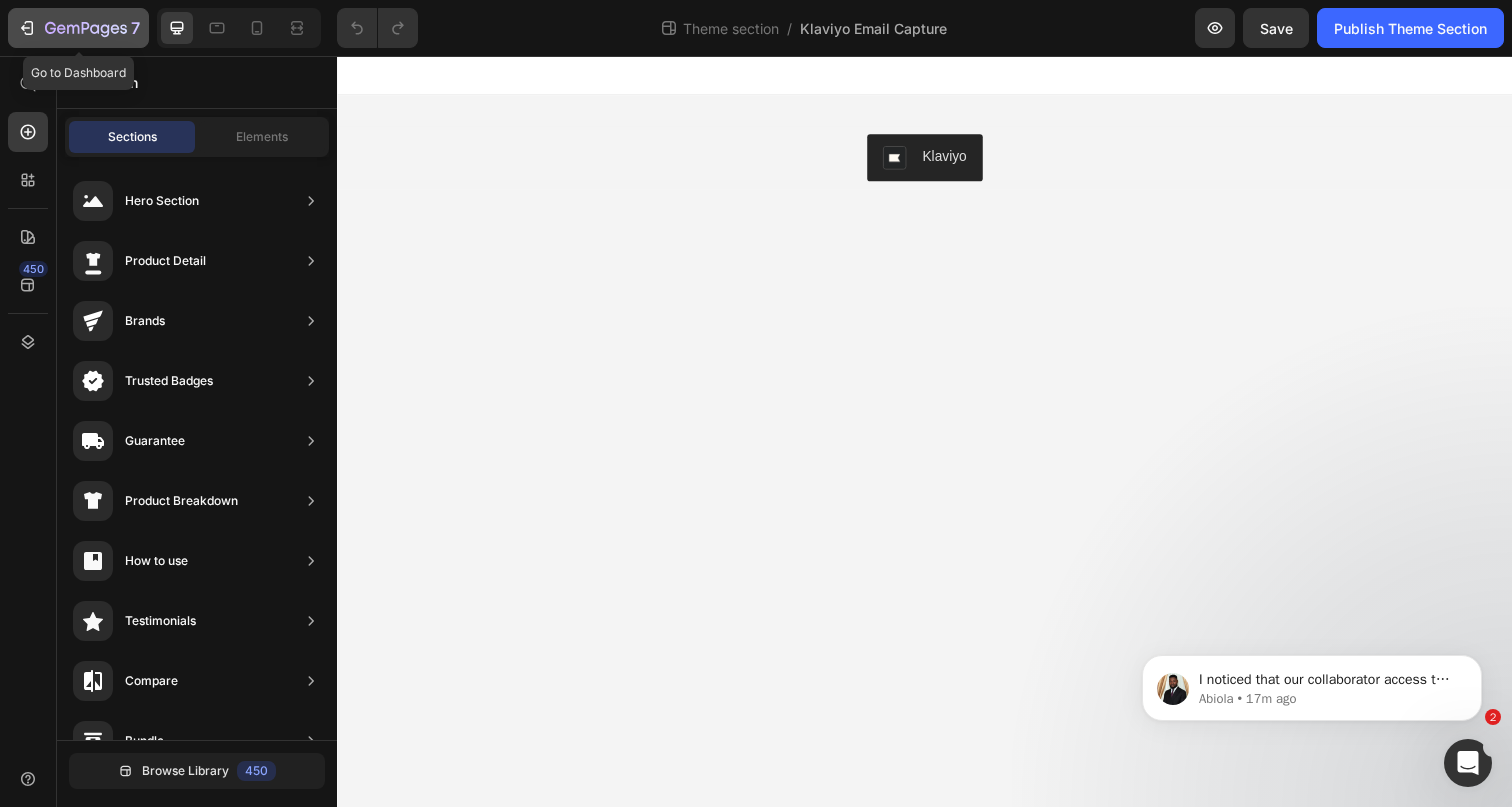 click on "7" 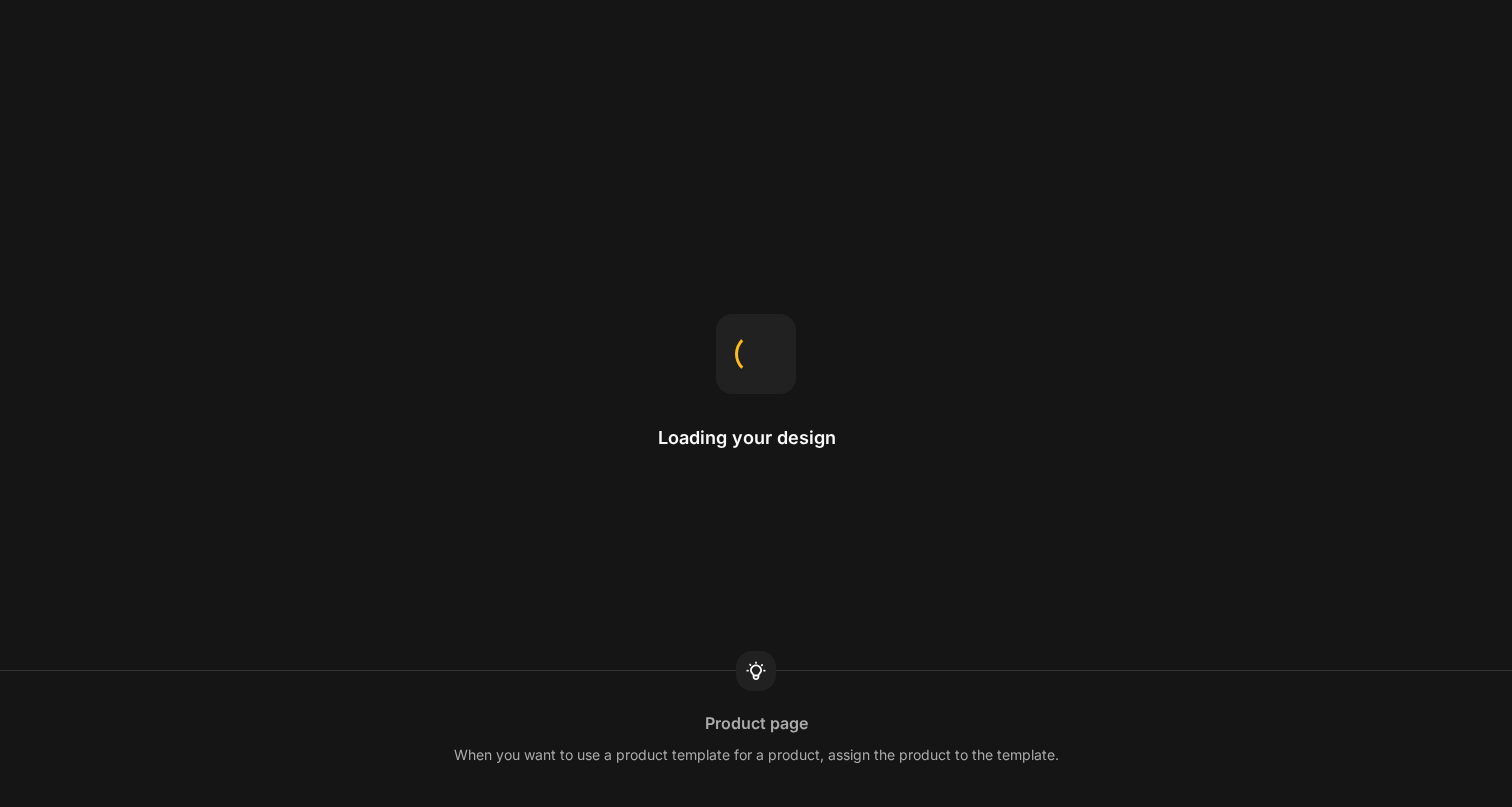scroll, scrollTop: 0, scrollLeft: 0, axis: both 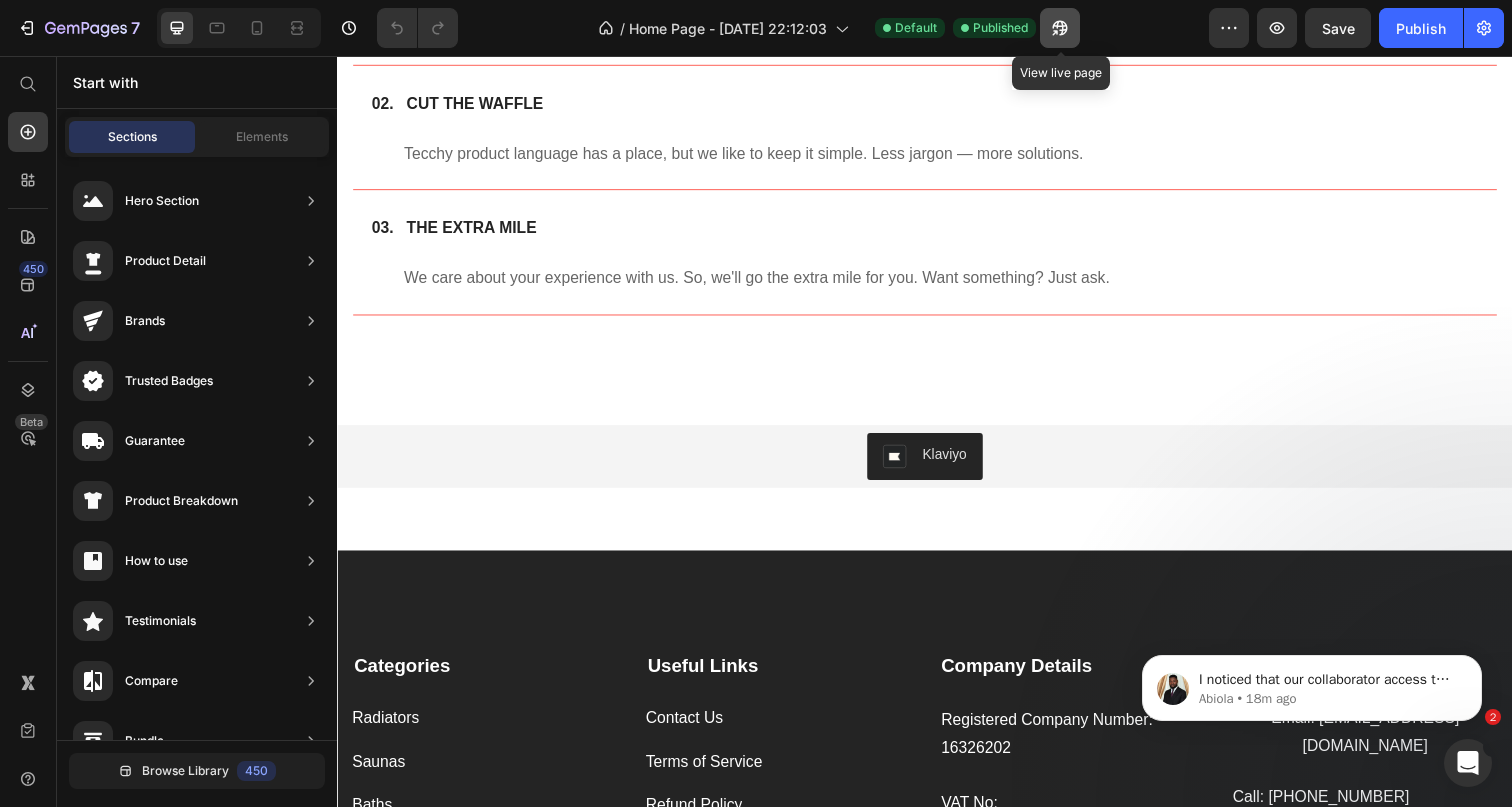 click 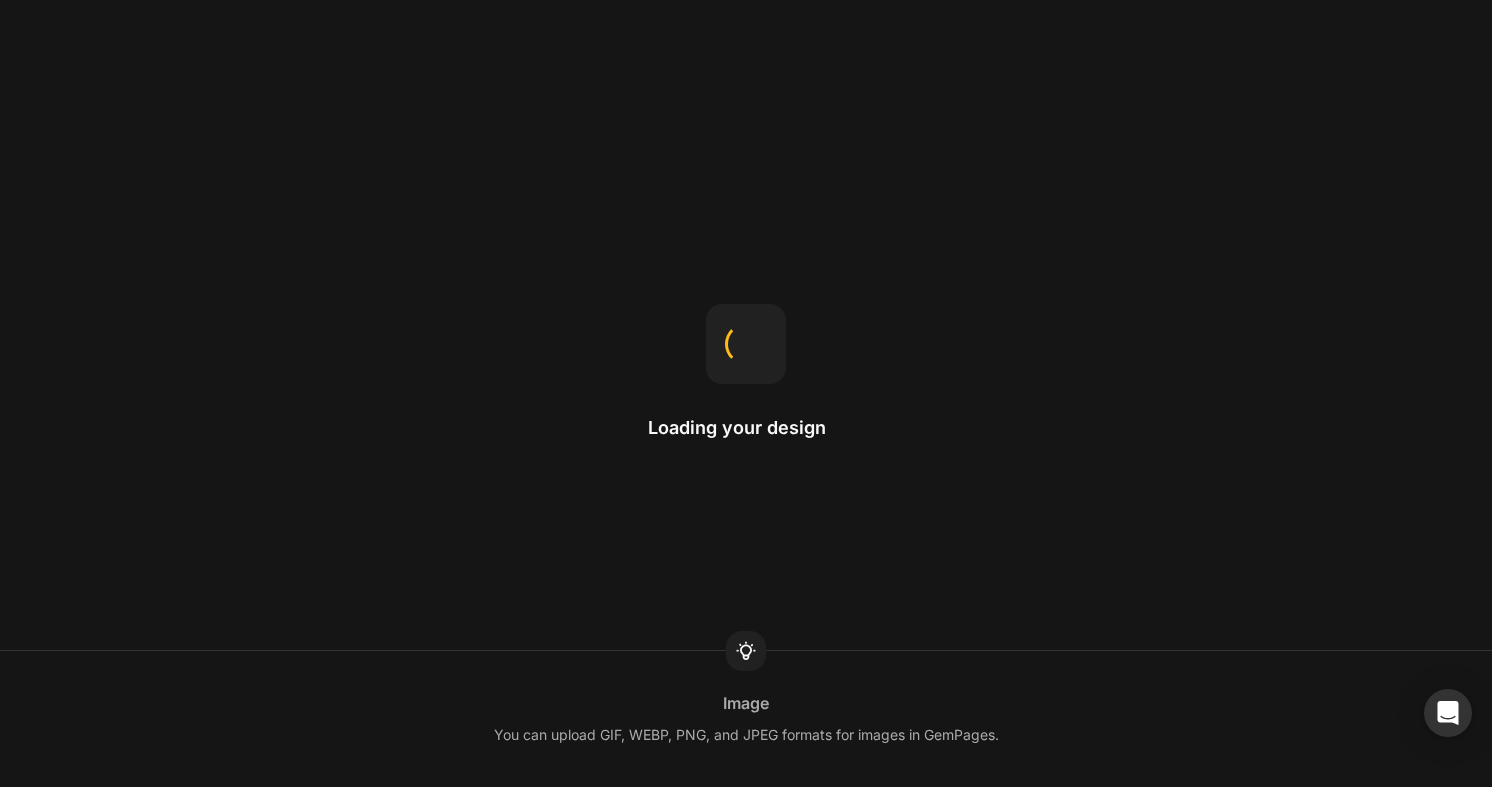 scroll, scrollTop: 0, scrollLeft: 0, axis: both 